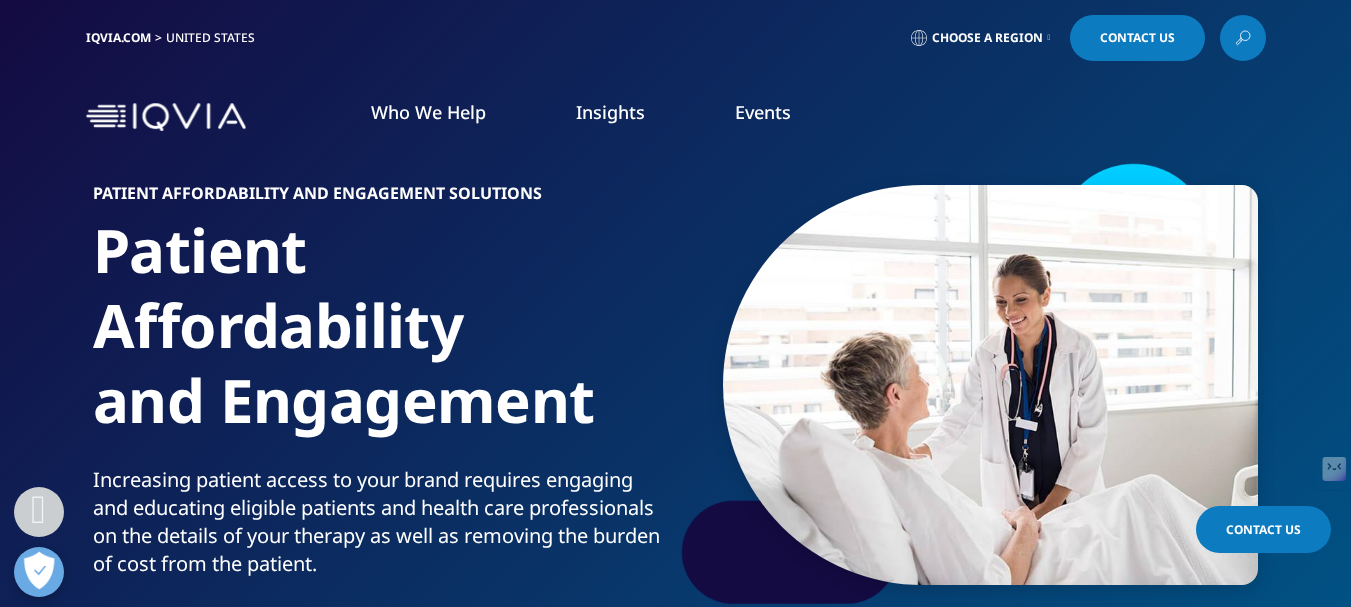 scroll, scrollTop: 302, scrollLeft: 0, axis: vertical 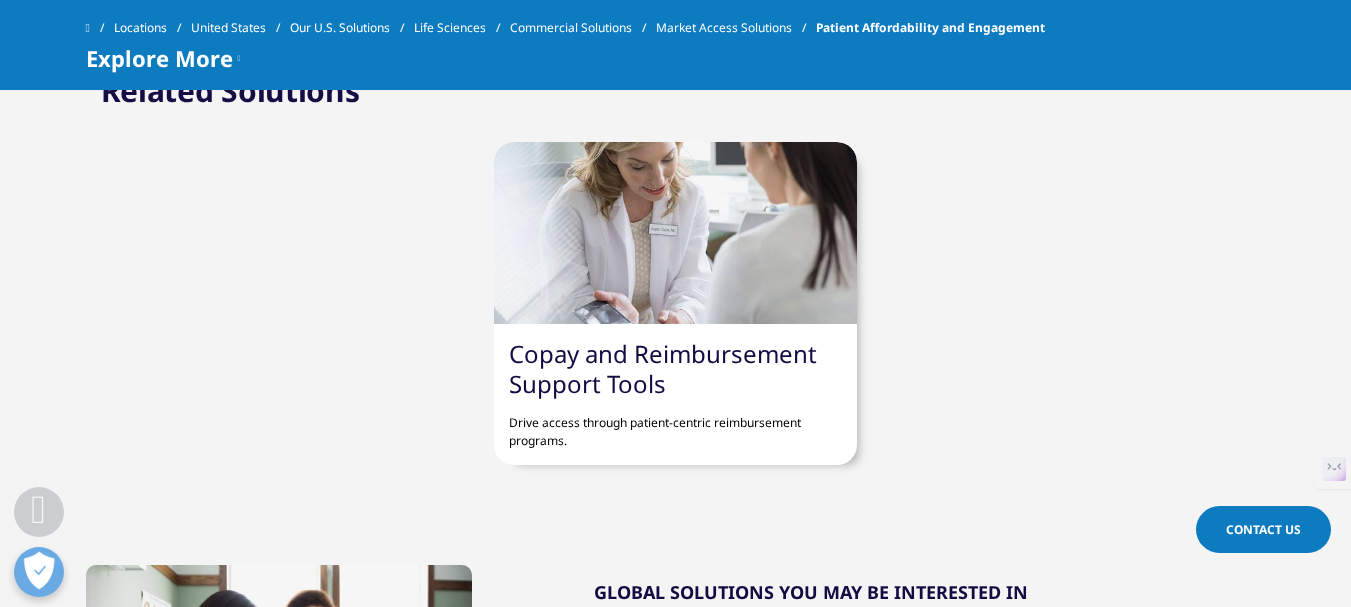 click on "Copay and Reimbursement Support Tools" at bounding box center (663, 368) 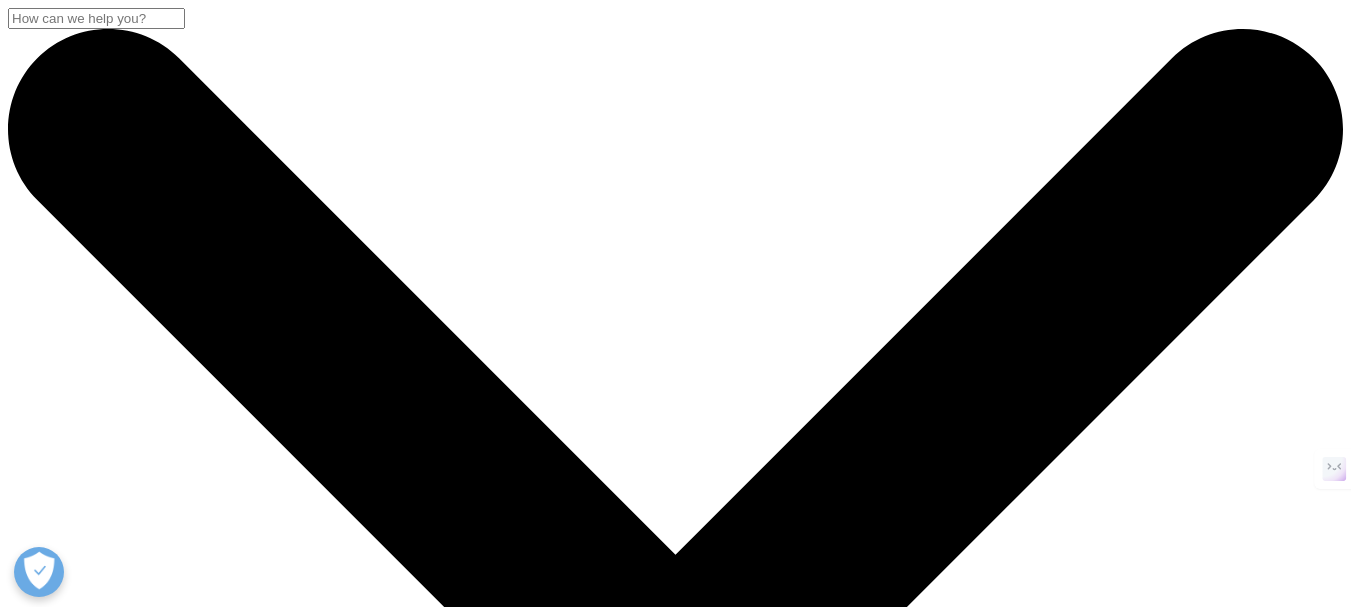 scroll, scrollTop: 1000, scrollLeft: 0, axis: vertical 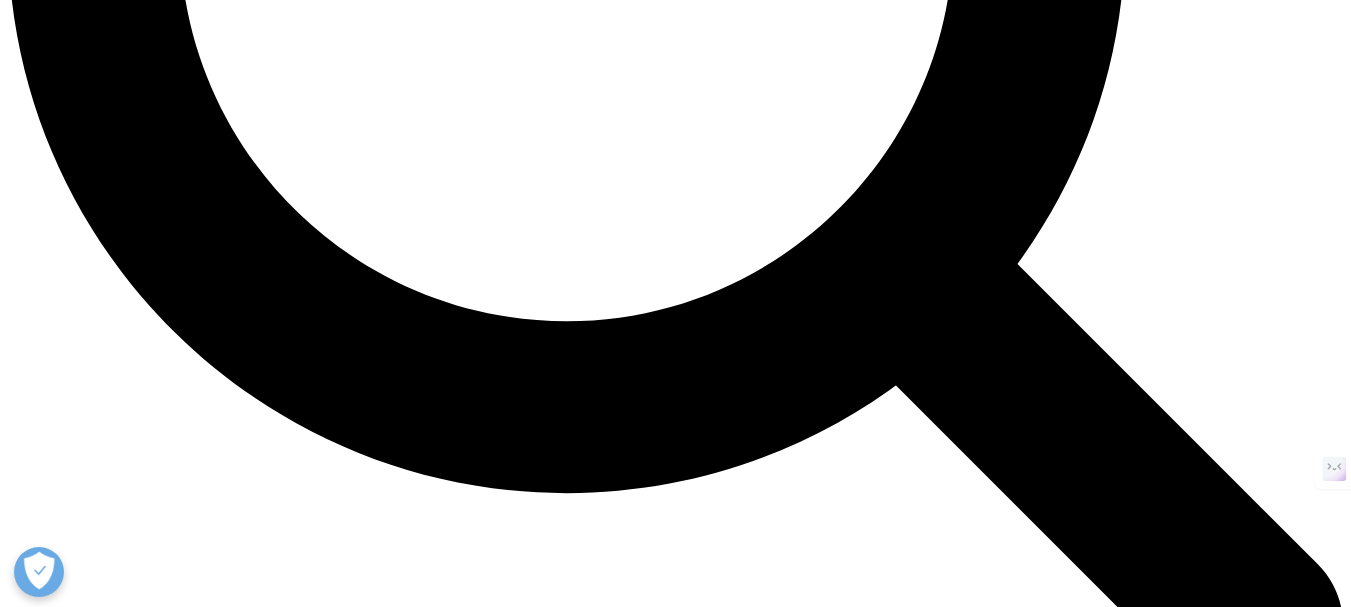 click on "Pharmacy & Patient Co-pay Support Tools" at bounding box center [695, 13483] 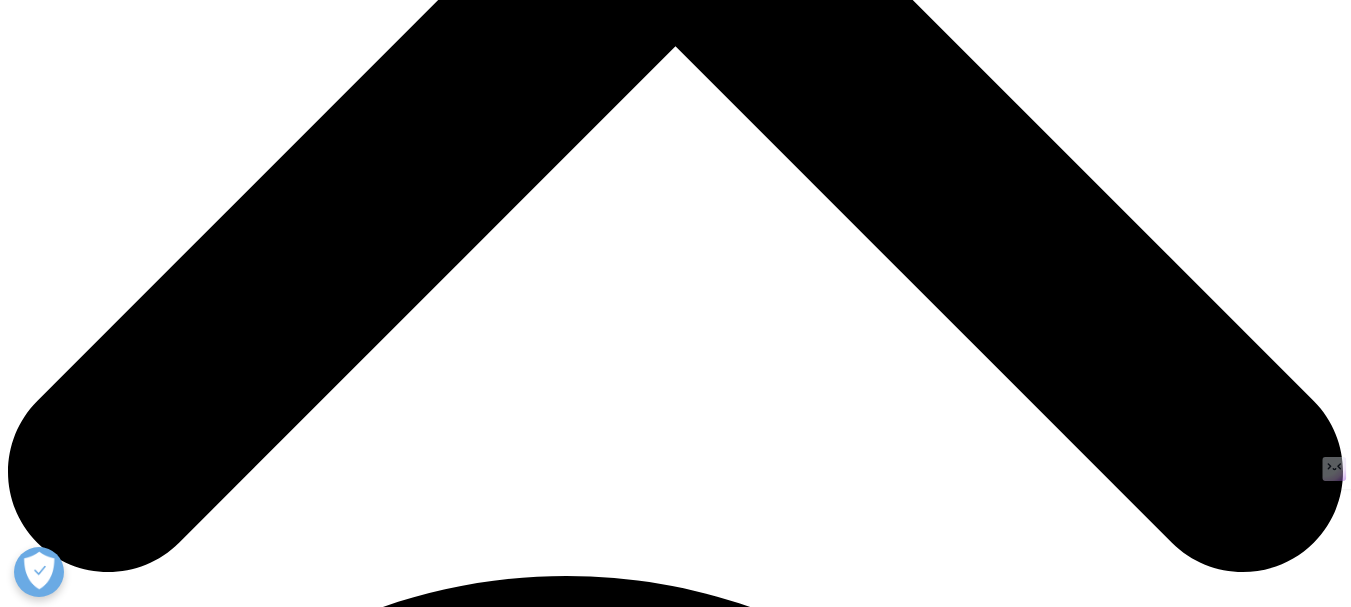 scroll, scrollTop: 592, scrollLeft: 0, axis: vertical 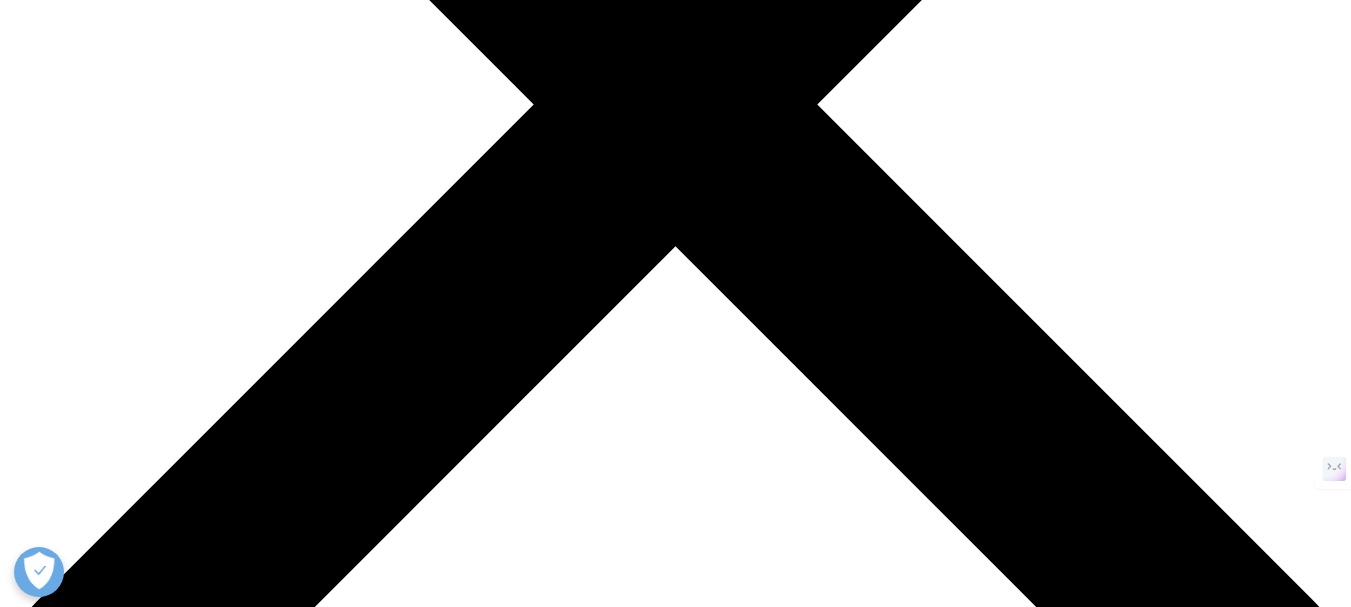 click on "PAAS" at bounding box center (641, 15845) 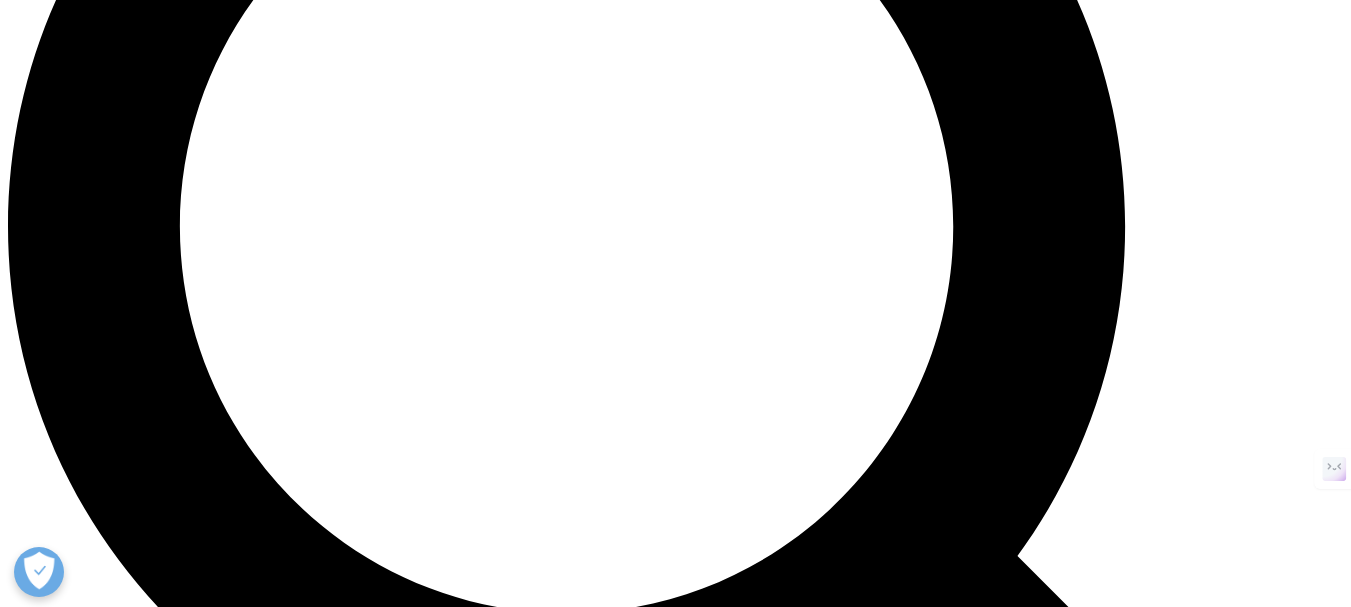 scroll, scrollTop: 1900, scrollLeft: 0, axis: vertical 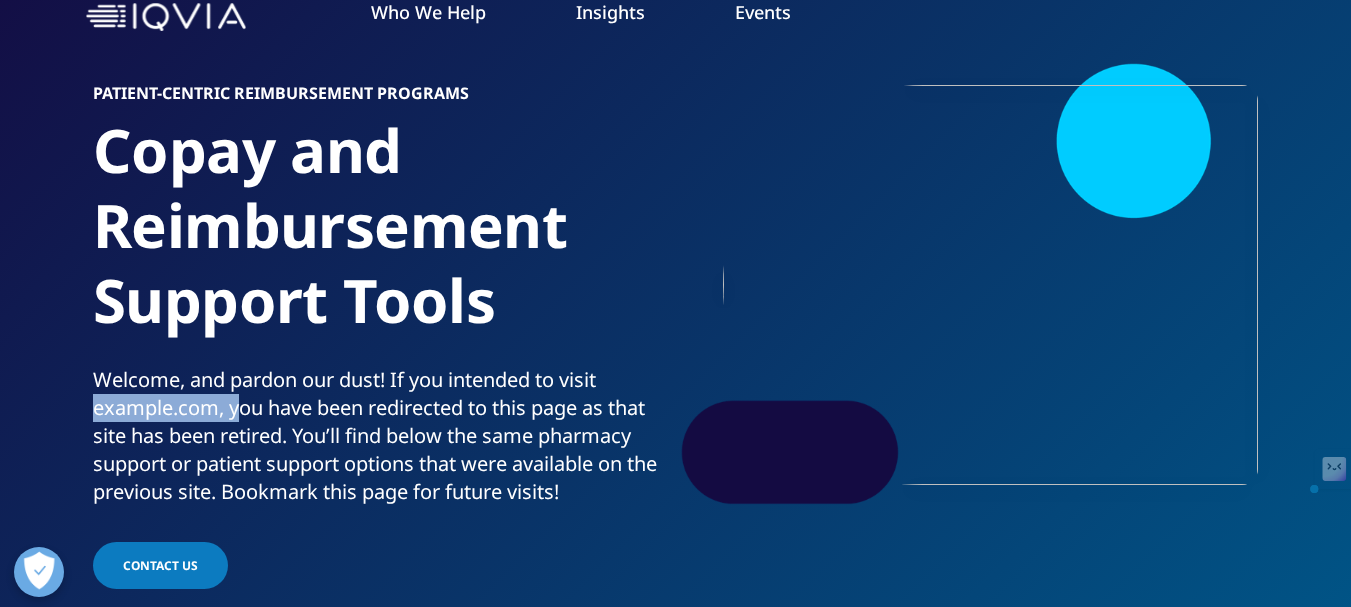drag, startPoint x: 94, startPoint y: 409, endPoint x: 244, endPoint y: 410, distance: 150.00333 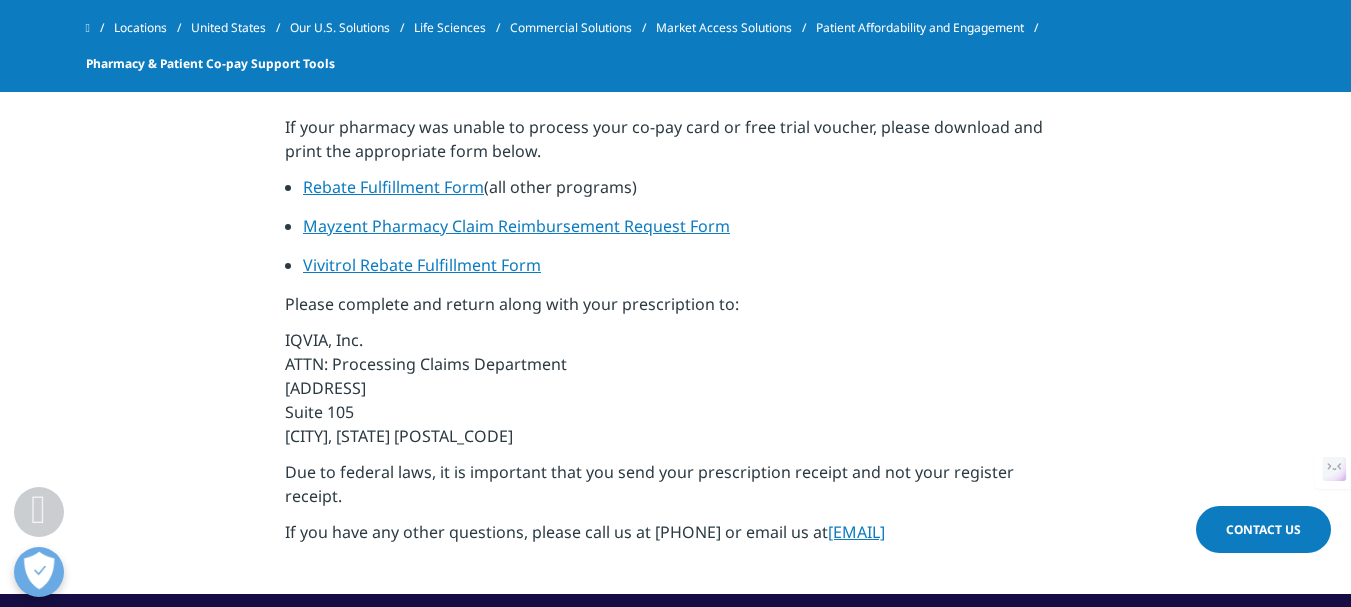 scroll, scrollTop: 2649, scrollLeft: 0, axis: vertical 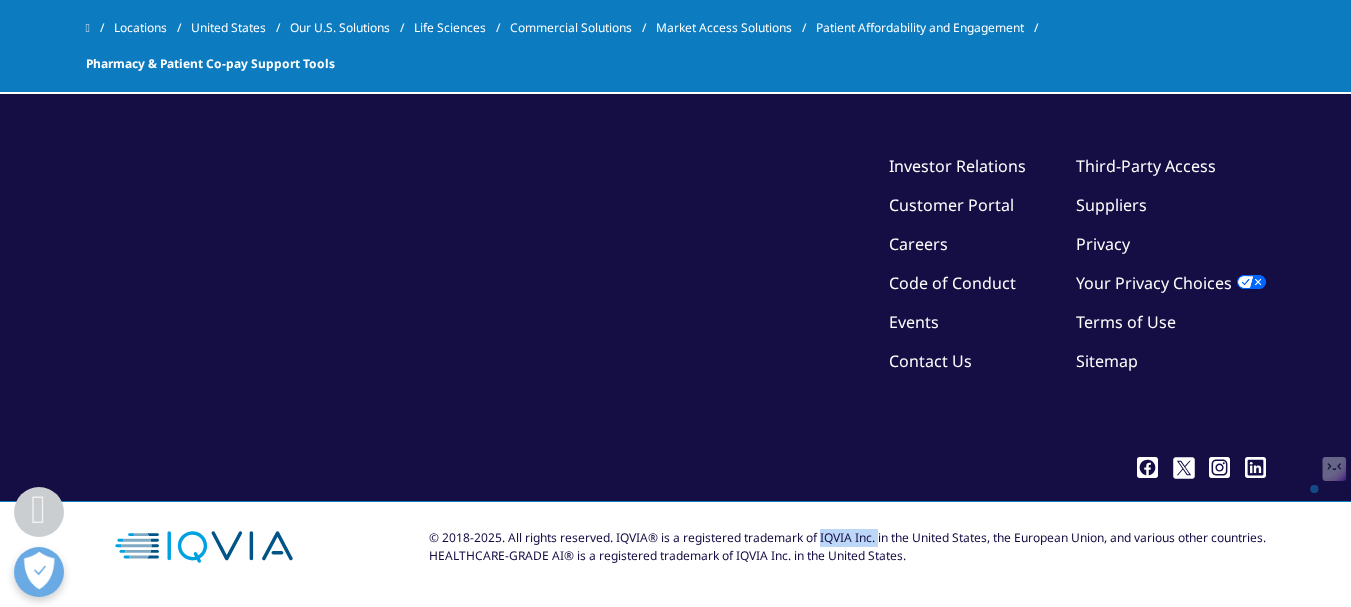 drag, startPoint x: 811, startPoint y: 534, endPoint x: 870, endPoint y: 535, distance: 59.008472 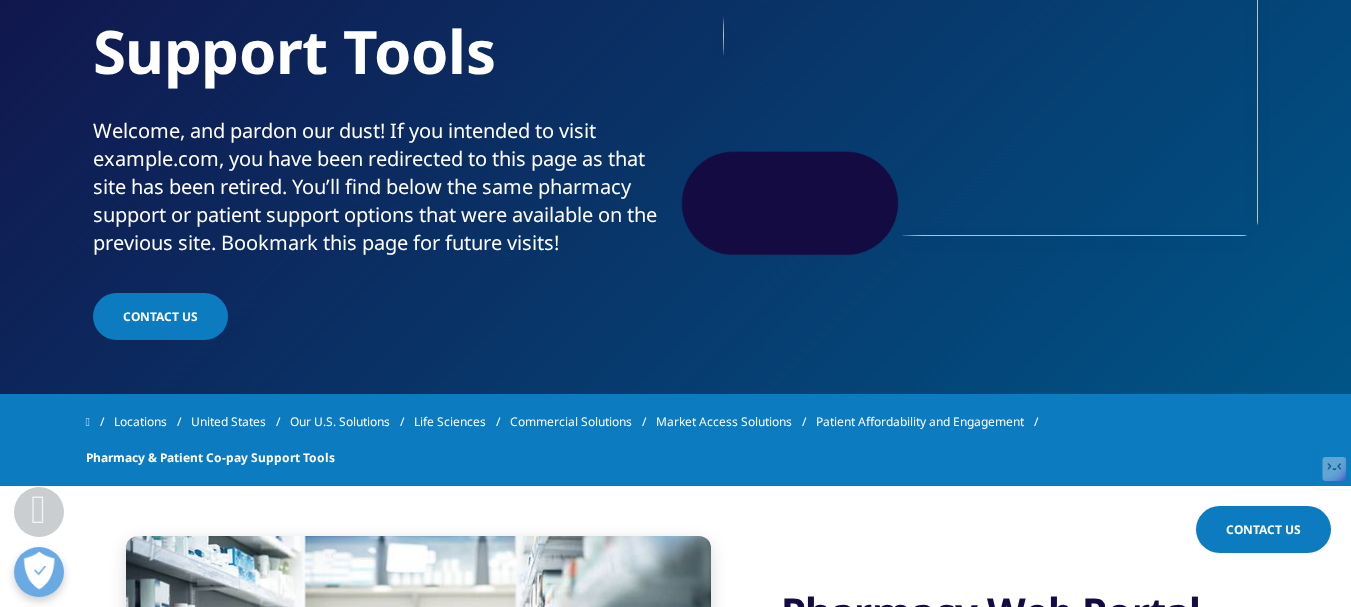 scroll, scrollTop: 649, scrollLeft: 0, axis: vertical 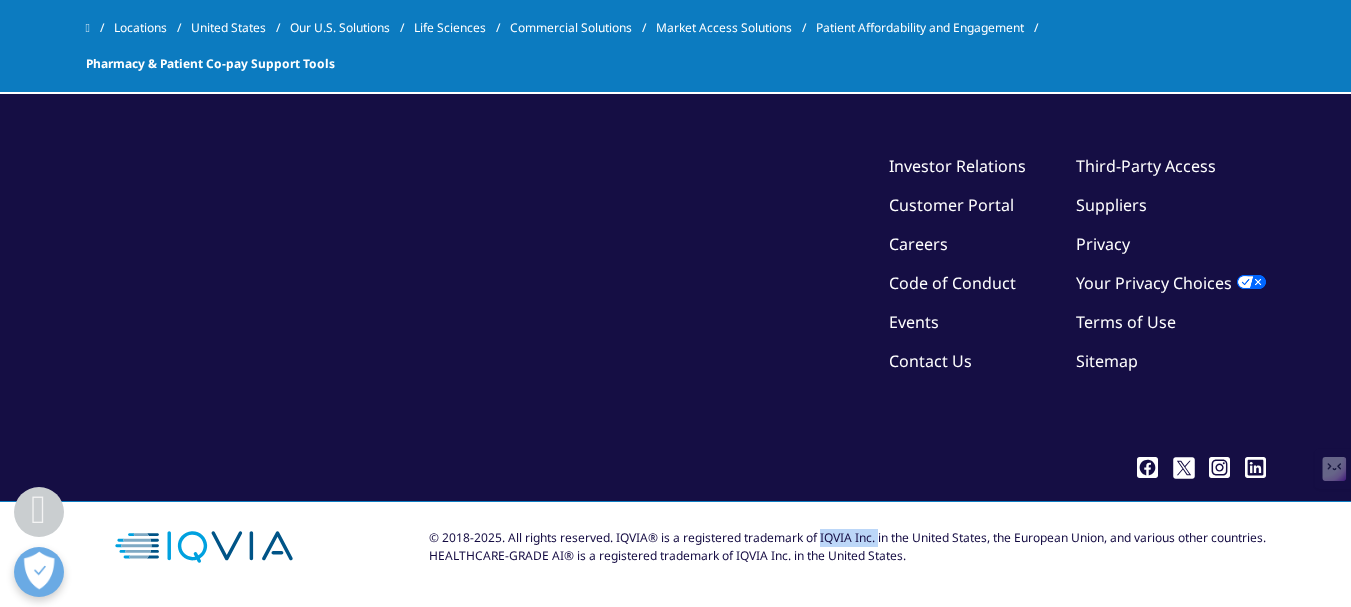 click on ".cls-1{fill:#fff;}" at bounding box center [1255, 473] 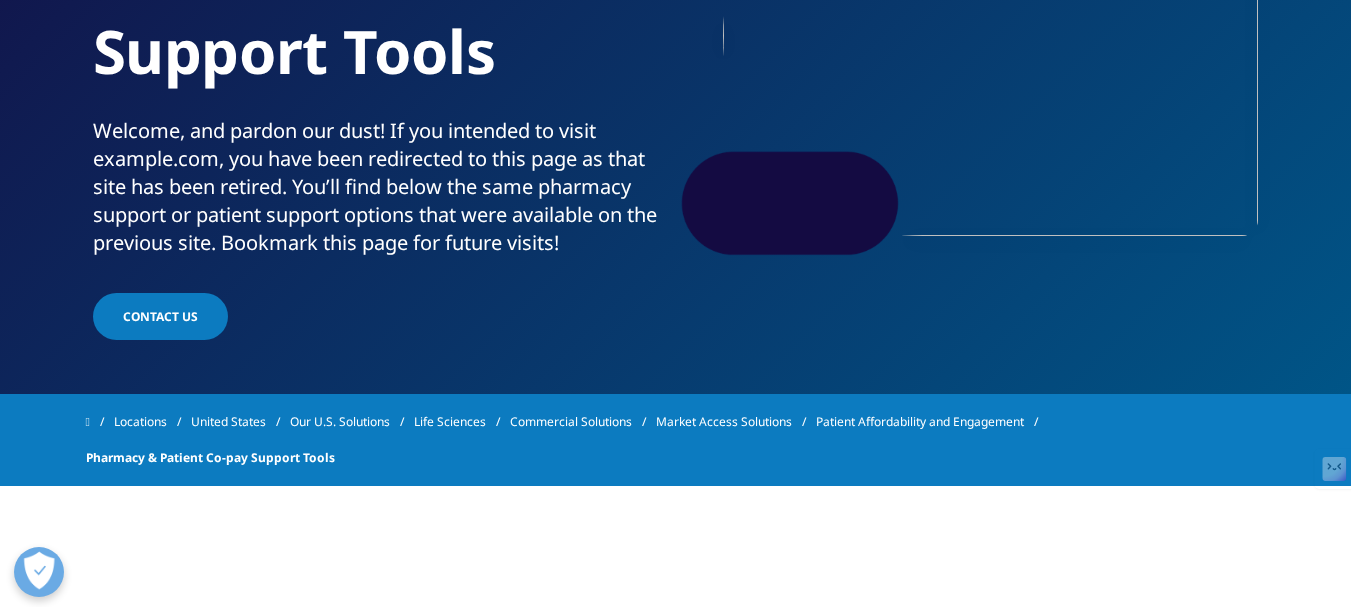 scroll, scrollTop: 0, scrollLeft: 0, axis: both 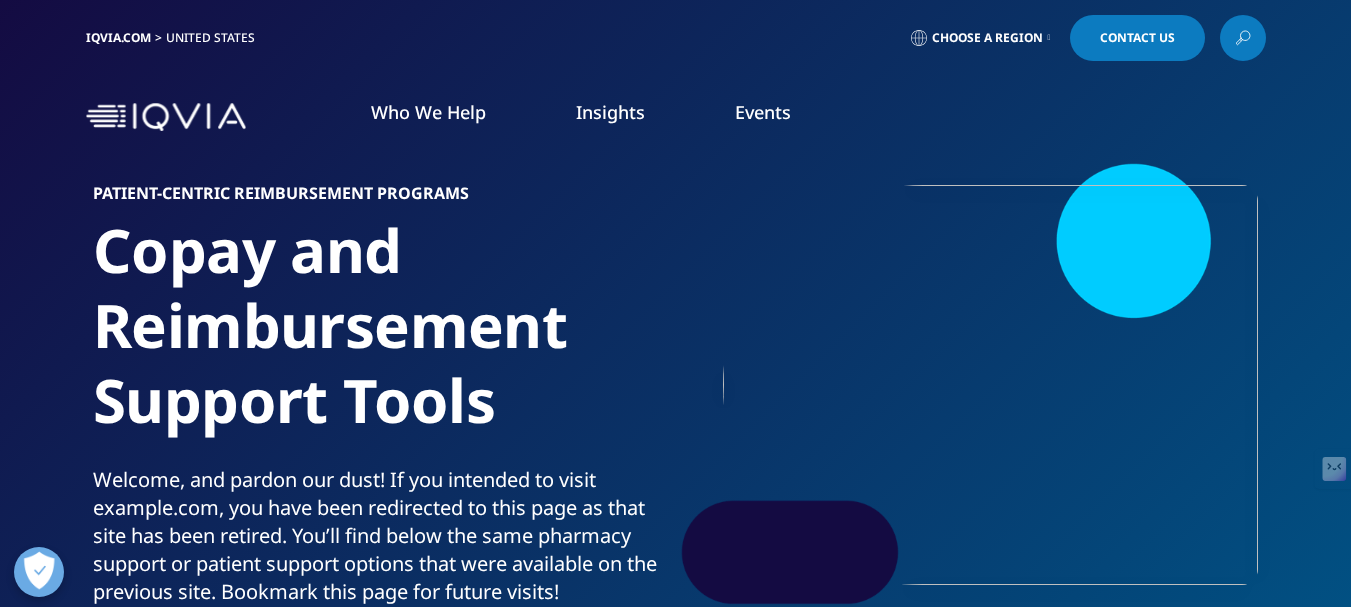 click at bounding box center [166, 117] 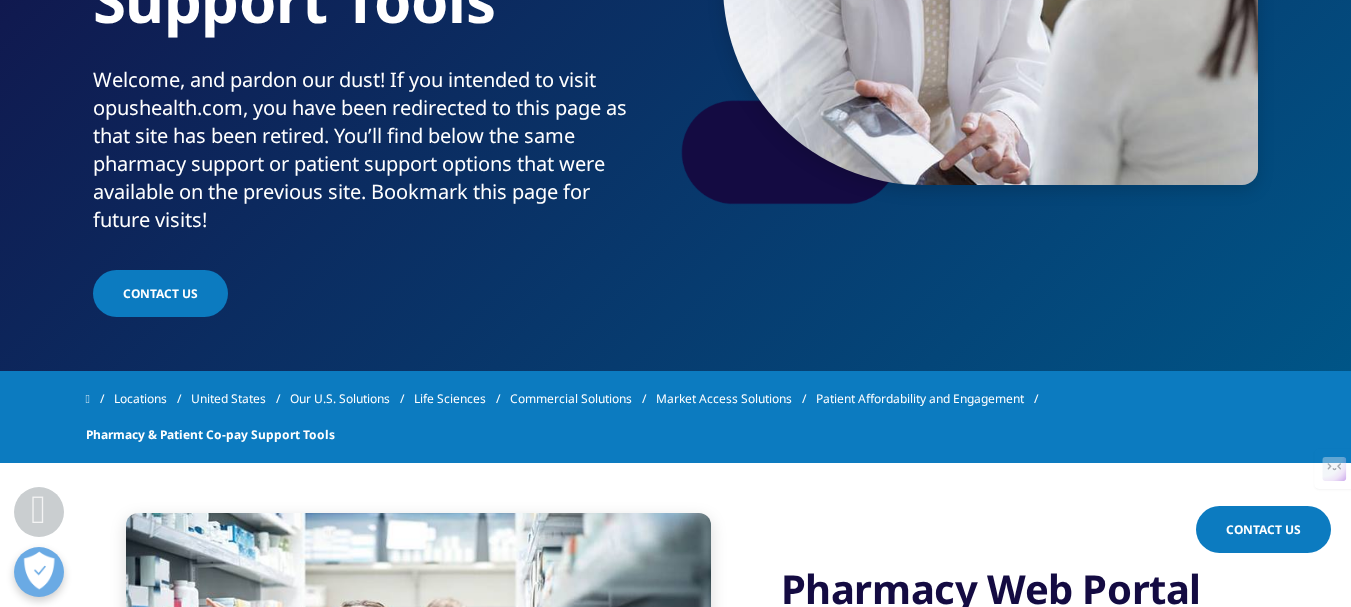 scroll, scrollTop: 400, scrollLeft: 0, axis: vertical 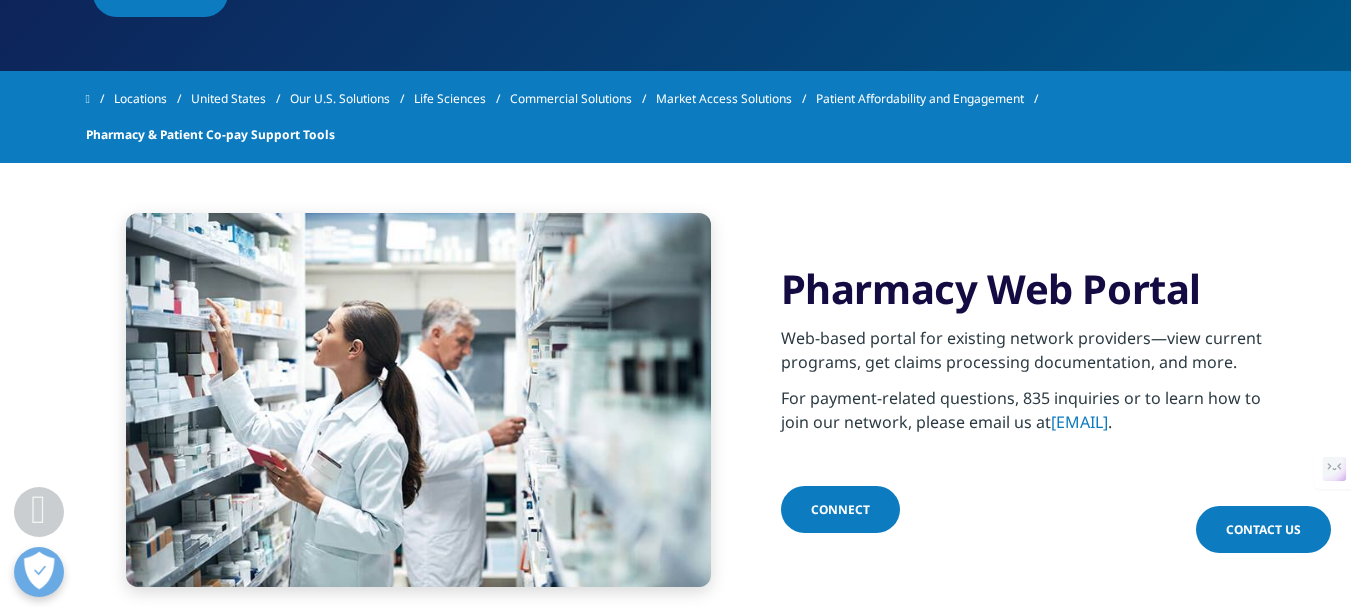 click on "Pharmacy Web Portal
Web-based portal for existing network providers—view current programs, get claims processing documentation, and more.
For payment-related questions, 835 inquiries or to learn how to join our network, please email us at  PAASadmin@IQVIA.com .
Connect" at bounding box center [675, 400] 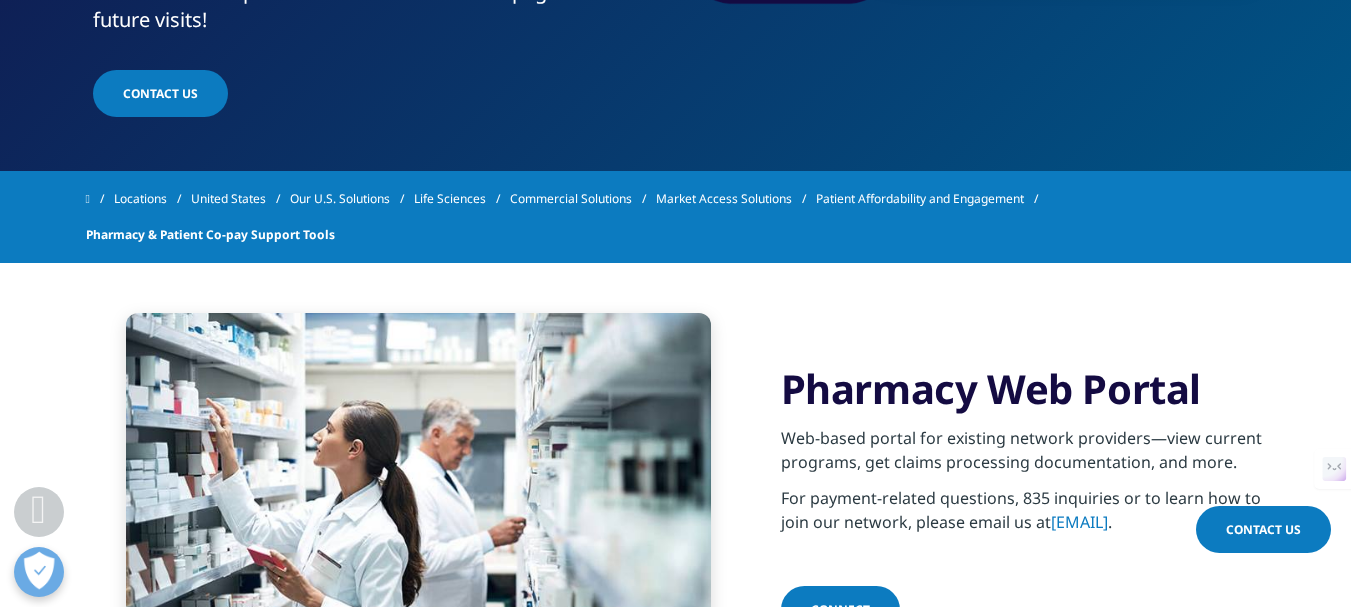 scroll, scrollTop: 400, scrollLeft: 0, axis: vertical 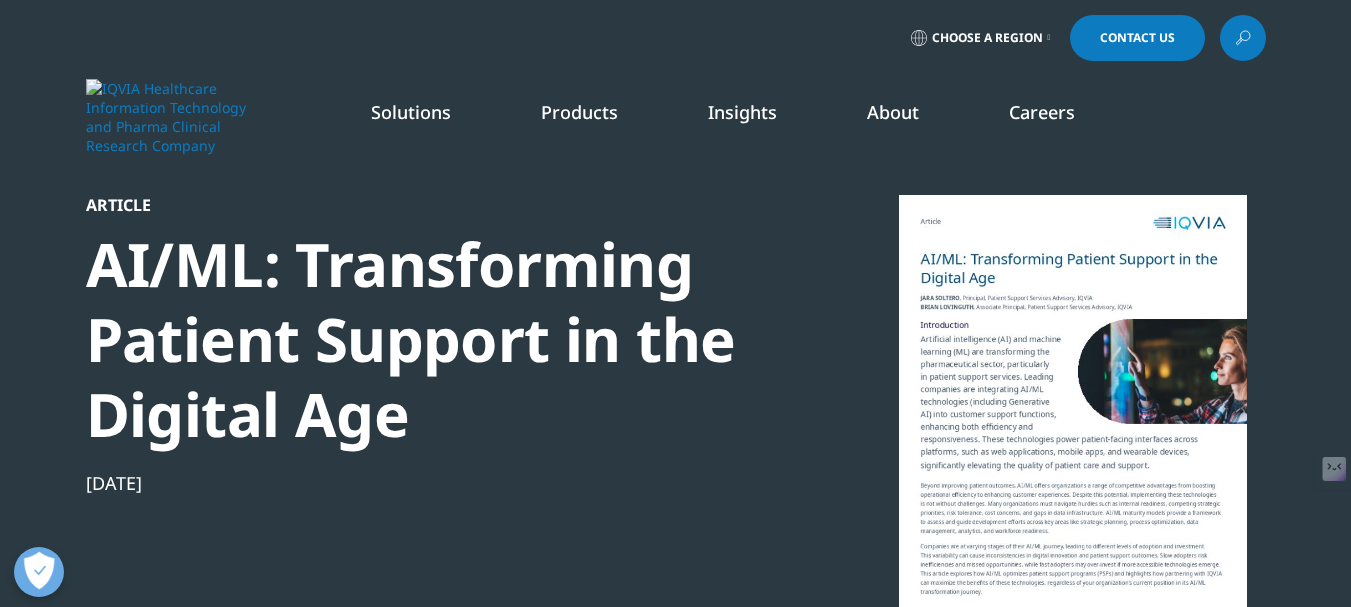 click at bounding box center [166, 117] 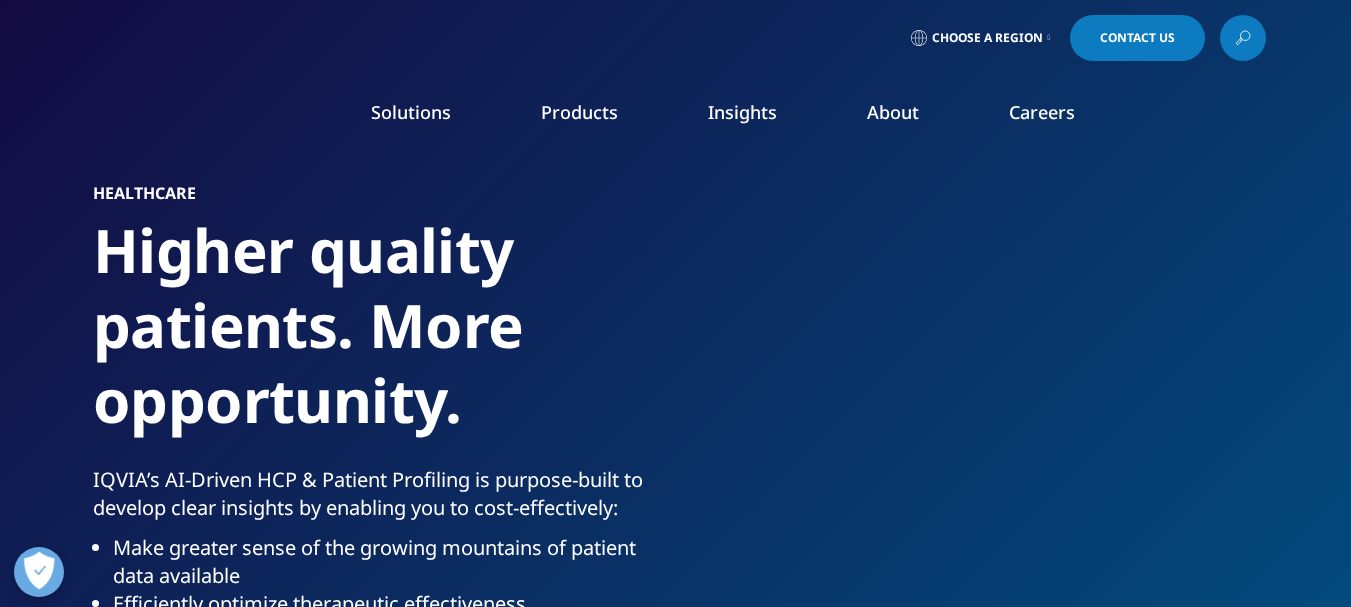 scroll, scrollTop: 0, scrollLeft: 0, axis: both 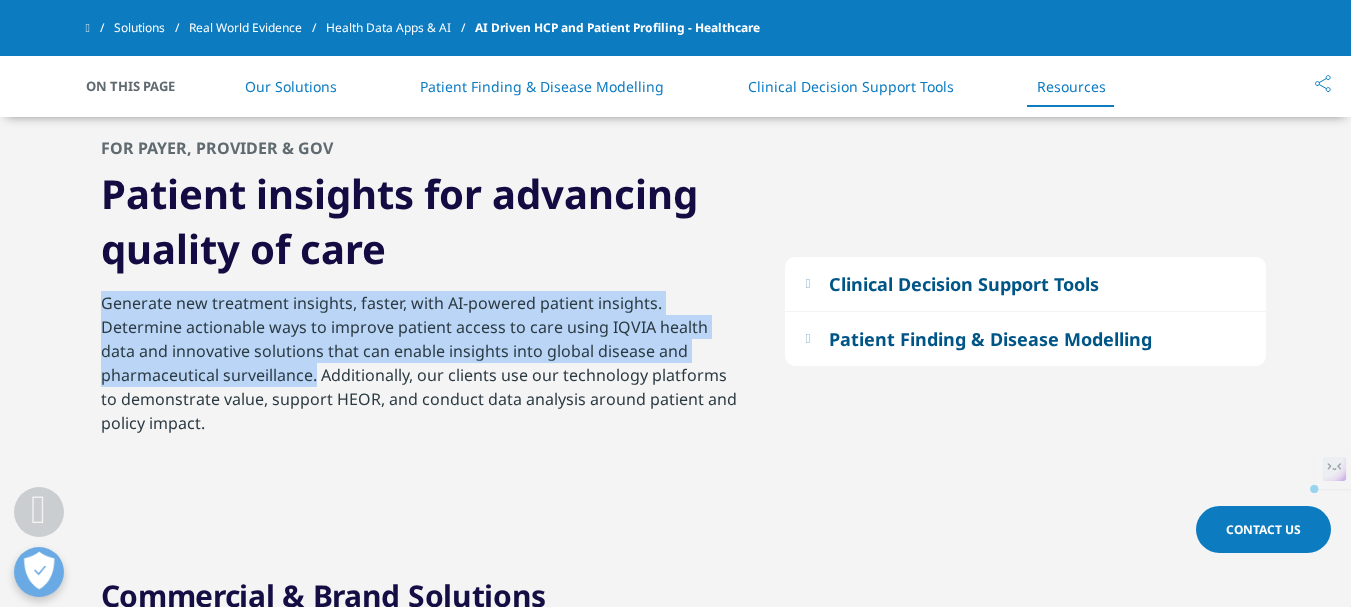 drag, startPoint x: 102, startPoint y: 279, endPoint x: 194, endPoint y: 345, distance: 113.22544 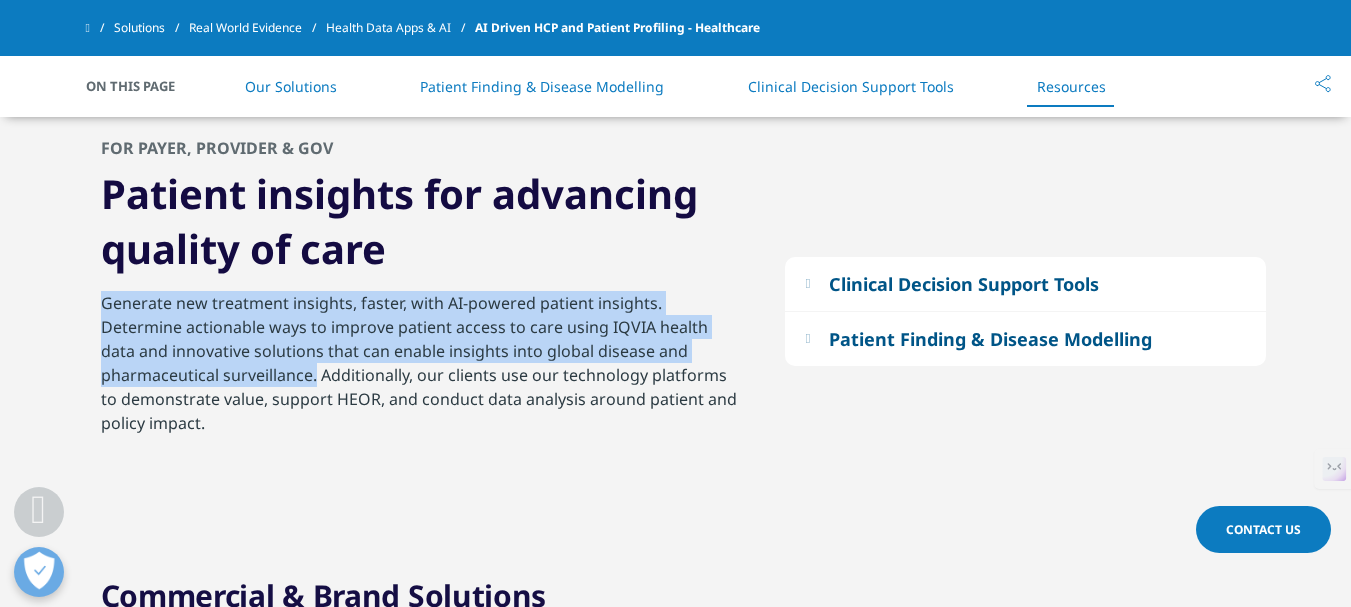 scroll, scrollTop: 6376, scrollLeft: 0, axis: vertical 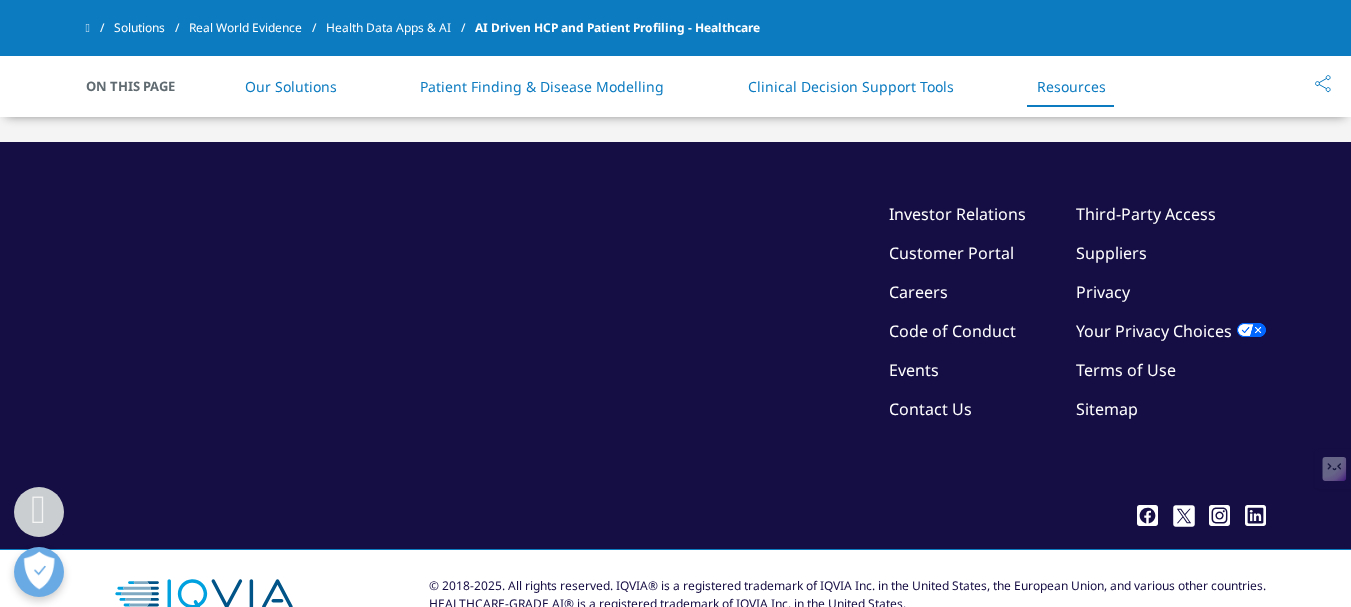 click on "Contact Us" at bounding box center [930, 409] 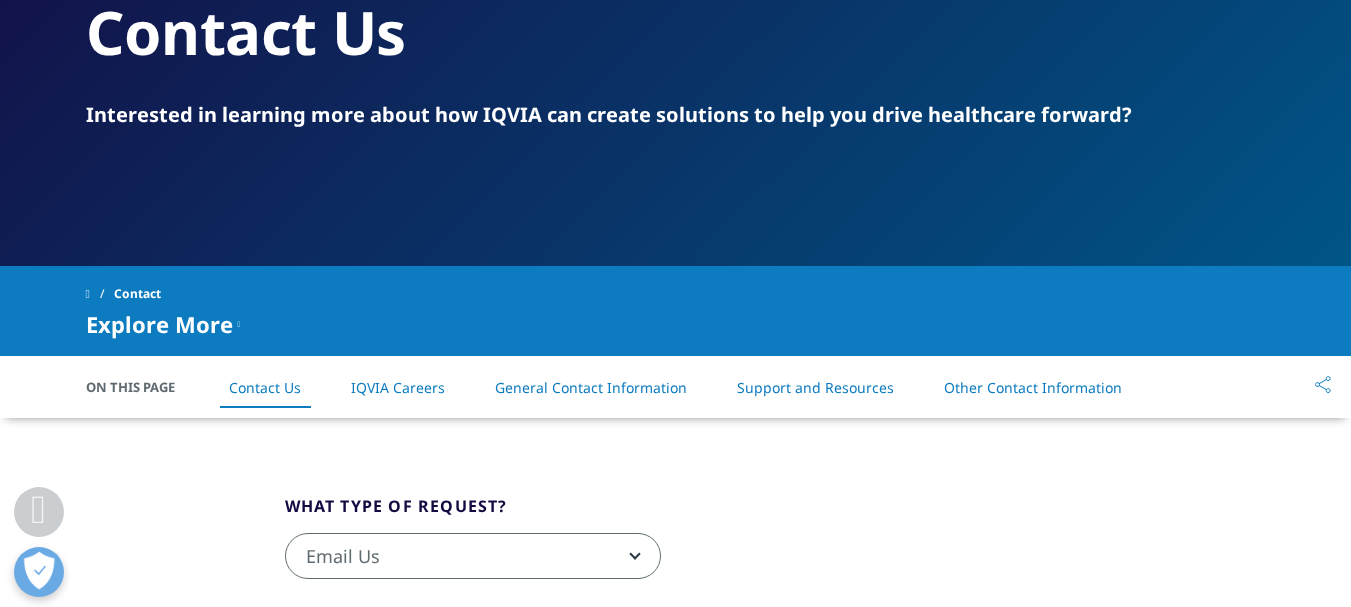 scroll, scrollTop: 400, scrollLeft: 0, axis: vertical 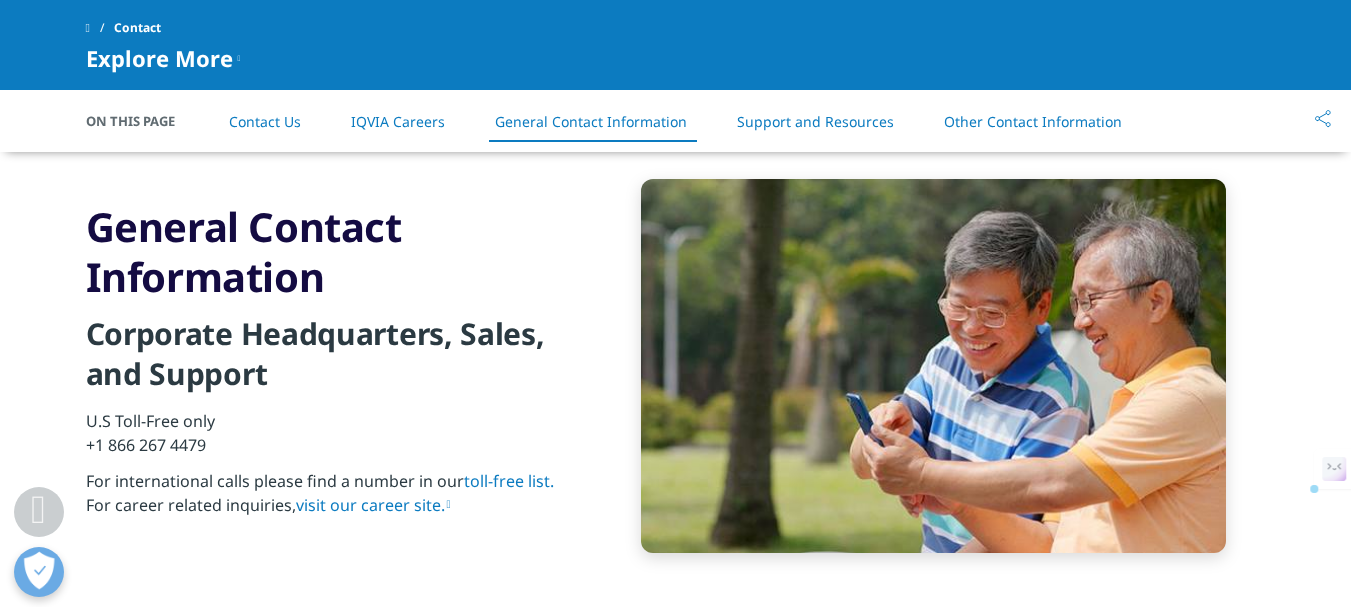 drag, startPoint x: 208, startPoint y: 446, endPoint x: 81, endPoint y: 451, distance: 127.09839 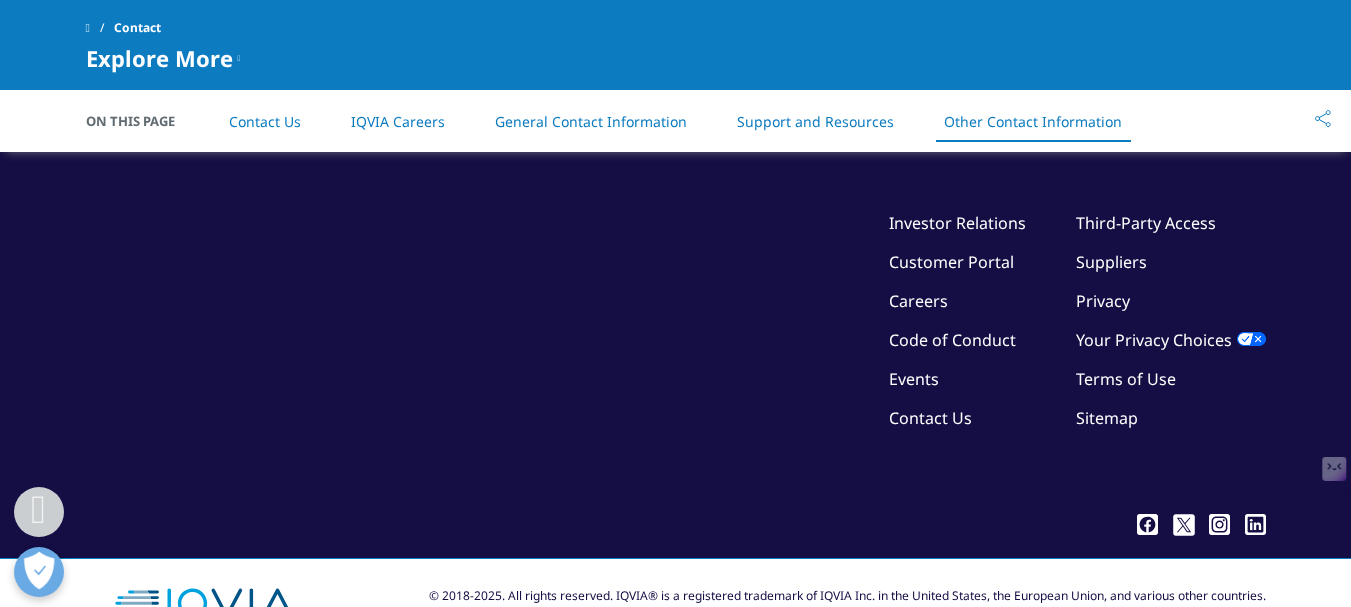 scroll, scrollTop: 3558, scrollLeft: 0, axis: vertical 